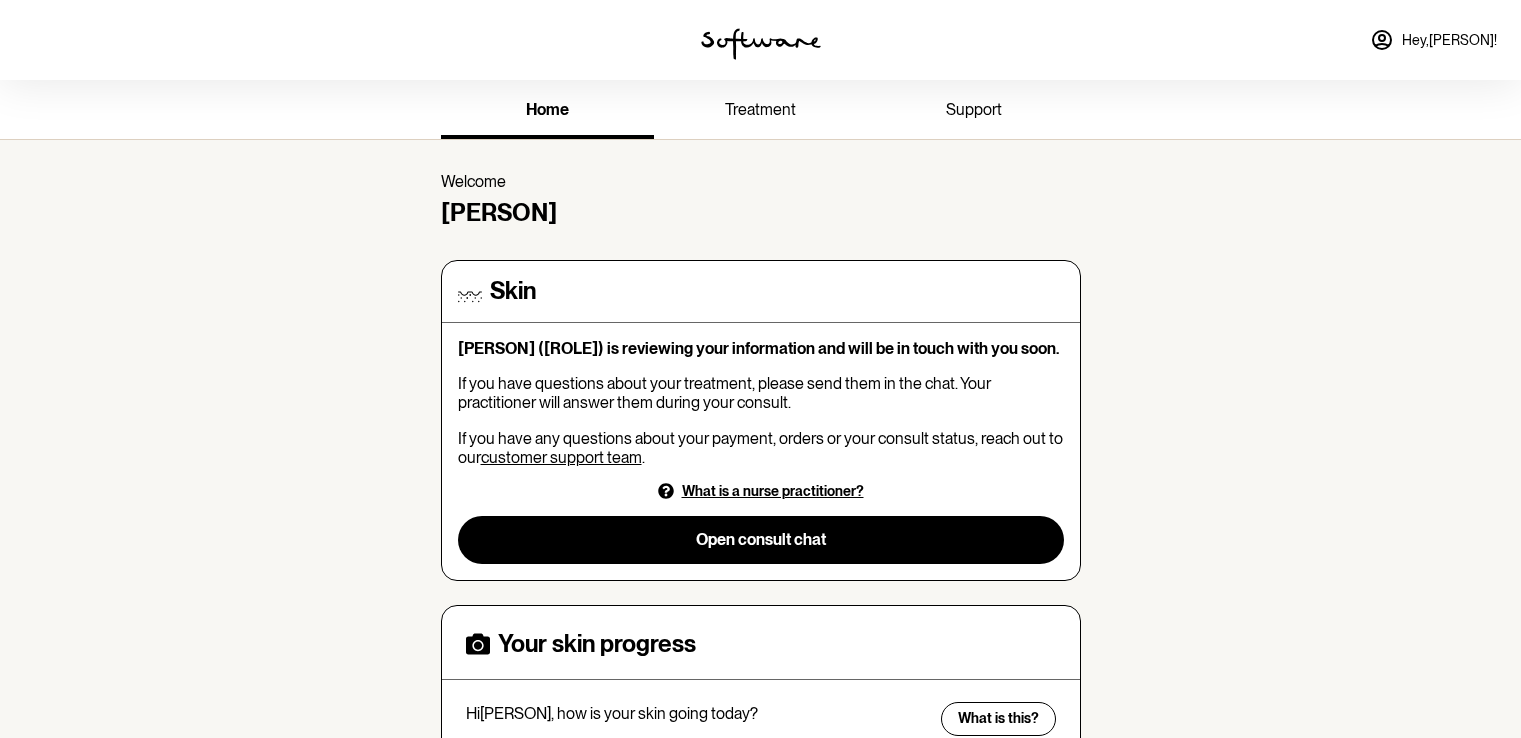 scroll, scrollTop: 0, scrollLeft: 0, axis: both 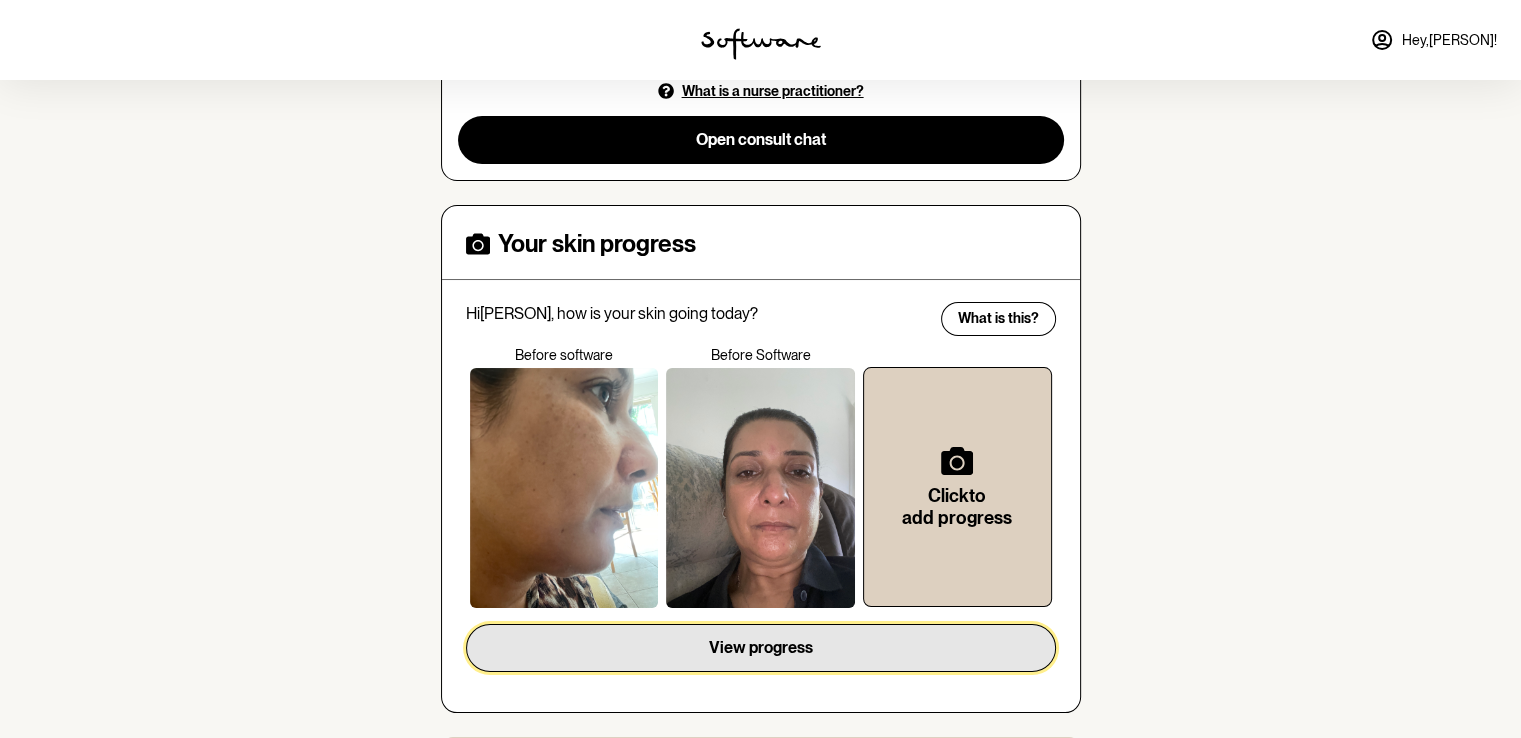click on "View progress" at bounding box center [761, 647] 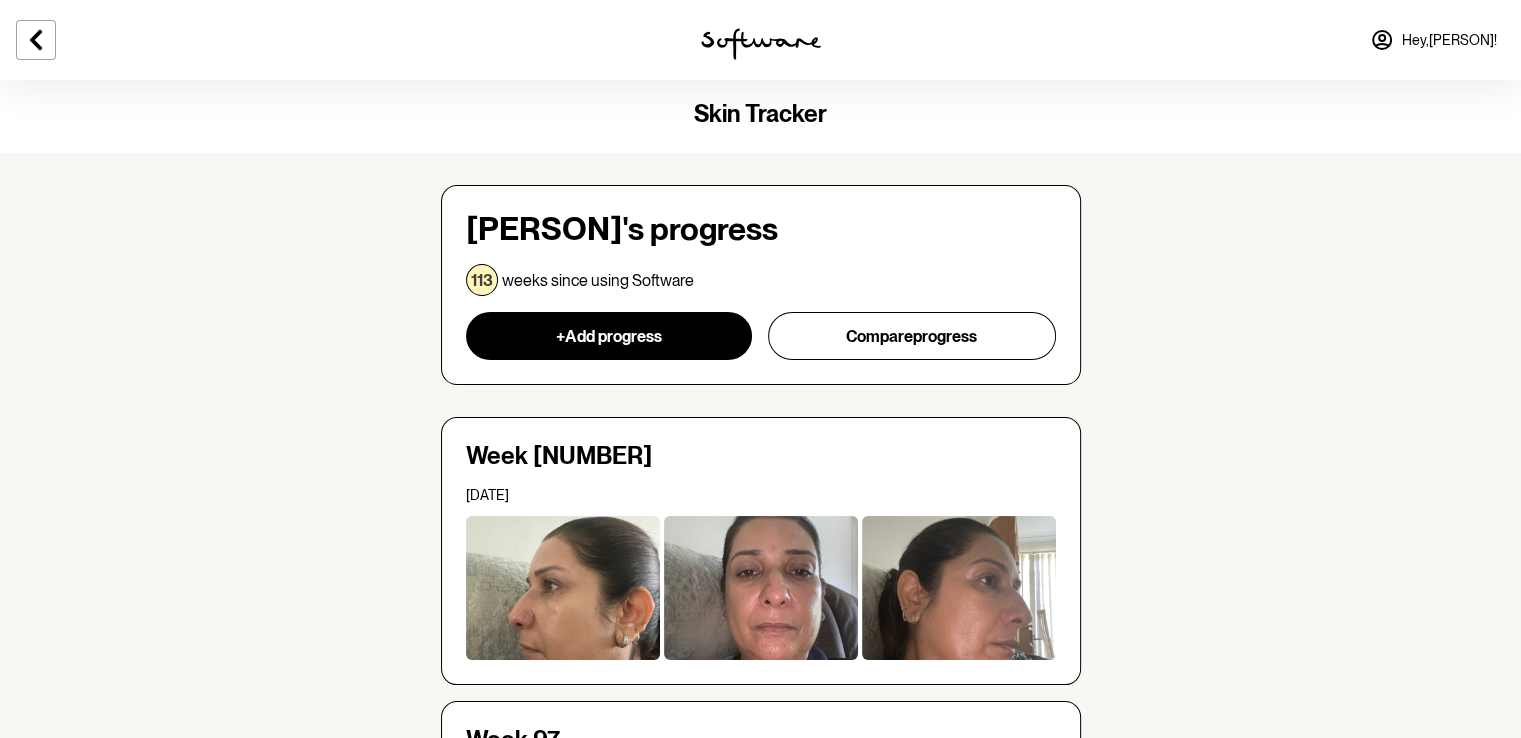 scroll, scrollTop: 0, scrollLeft: 0, axis: both 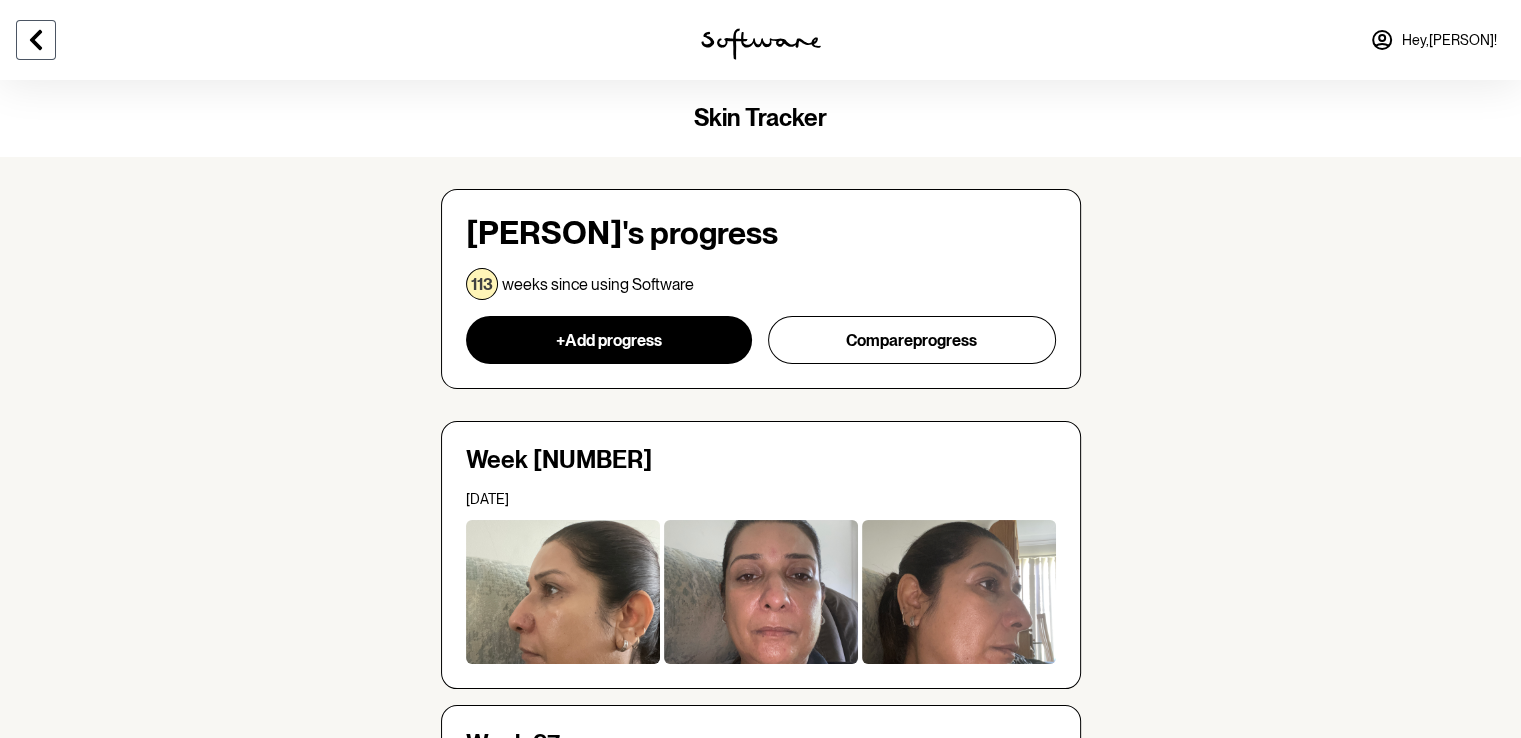click 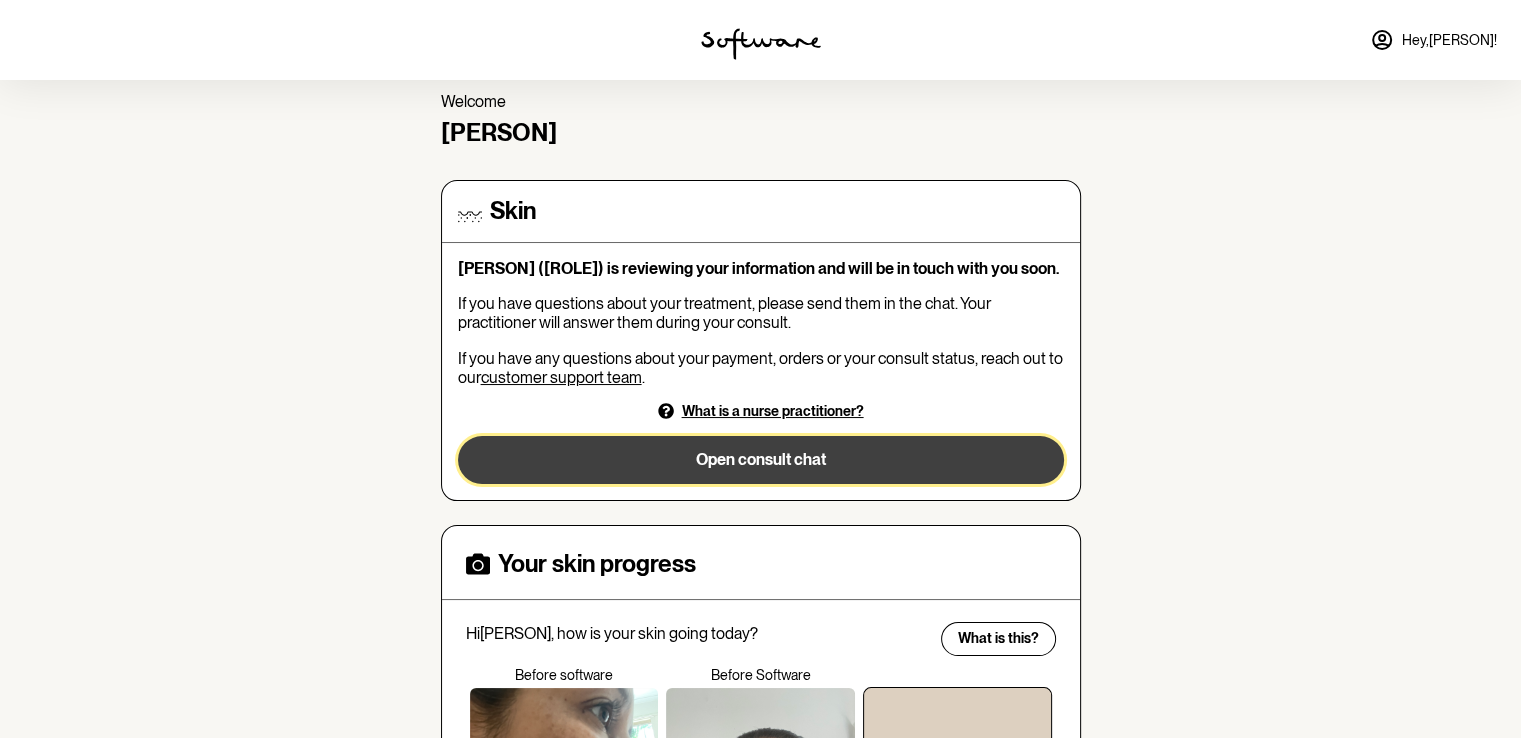 click on "Open consult chat" at bounding box center (761, 460) 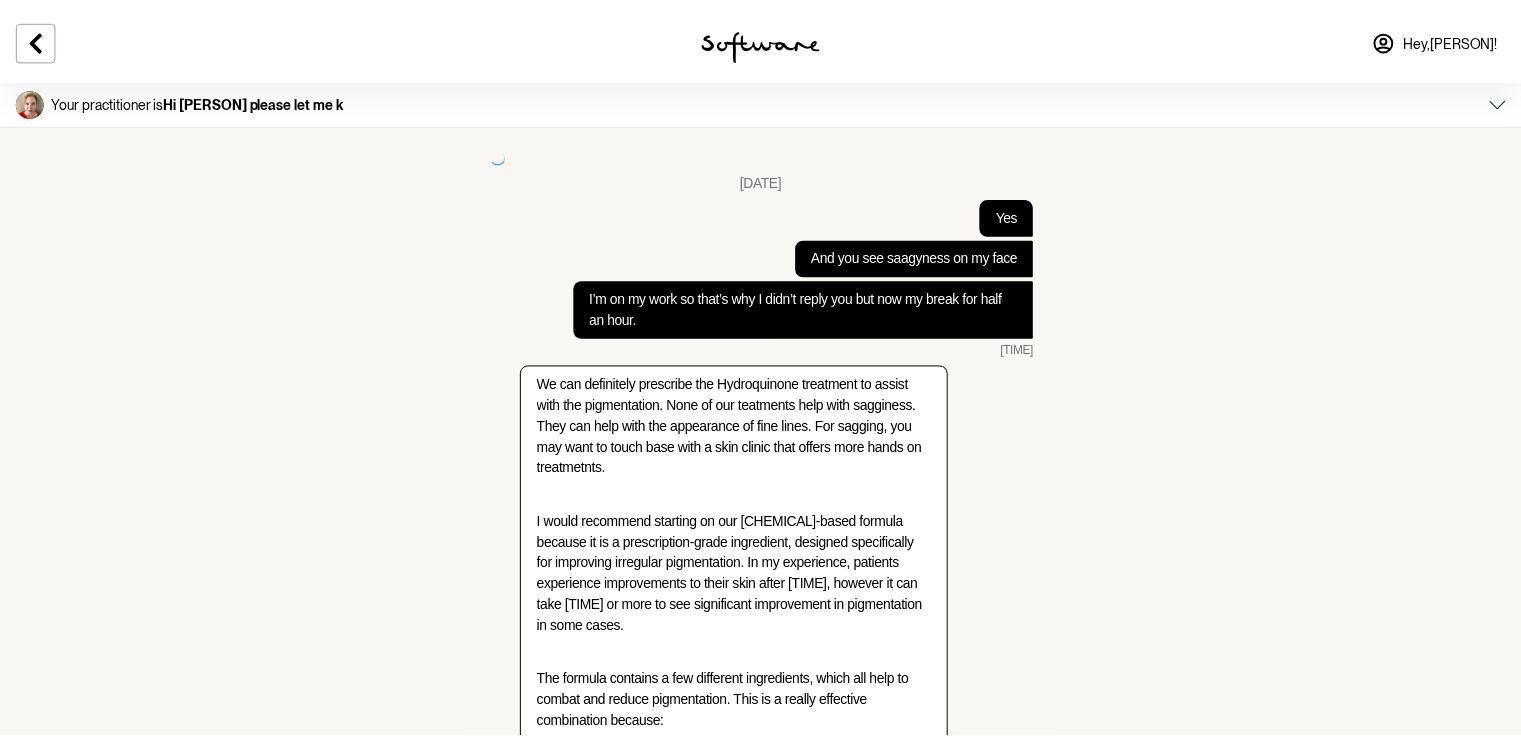 scroll, scrollTop: 11218, scrollLeft: 0, axis: vertical 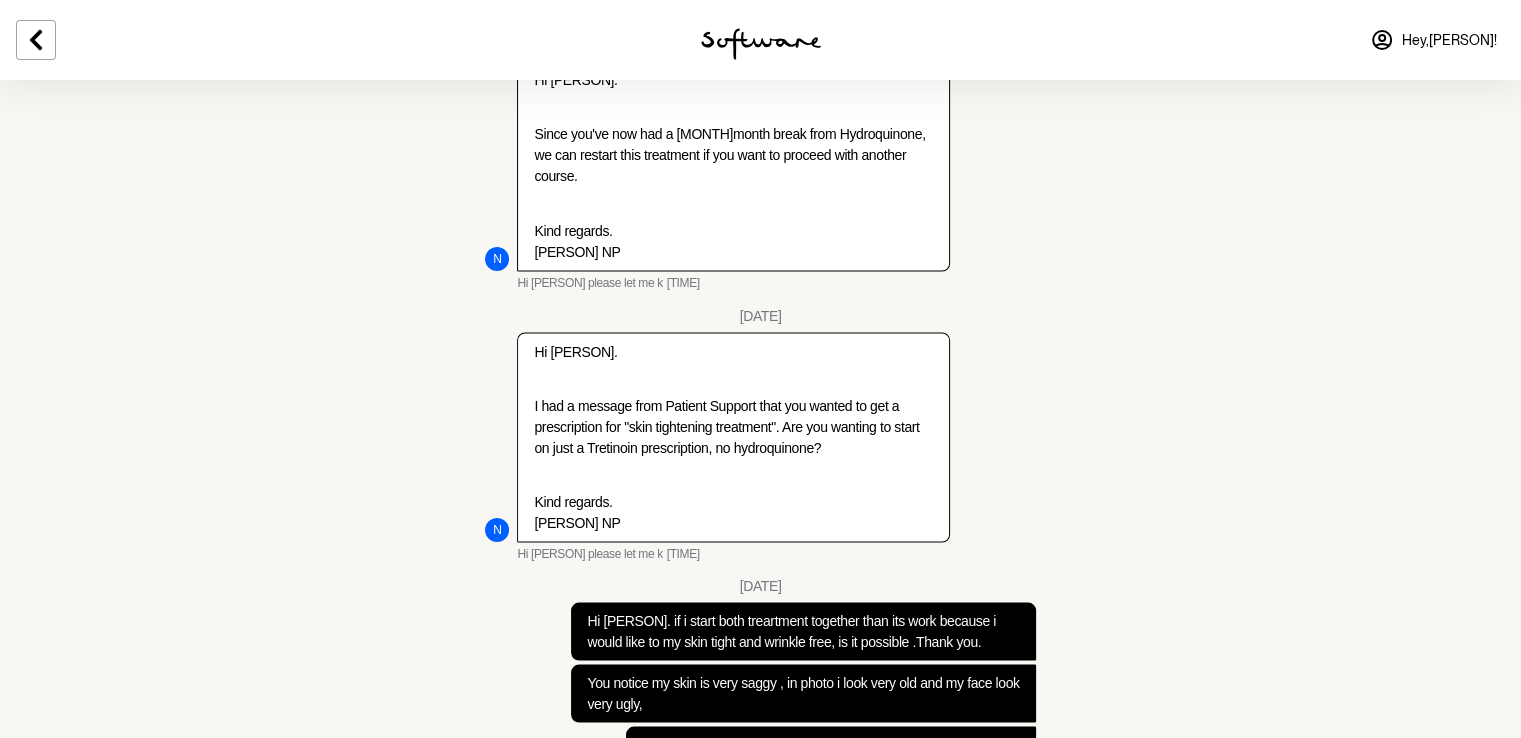 type on "h" 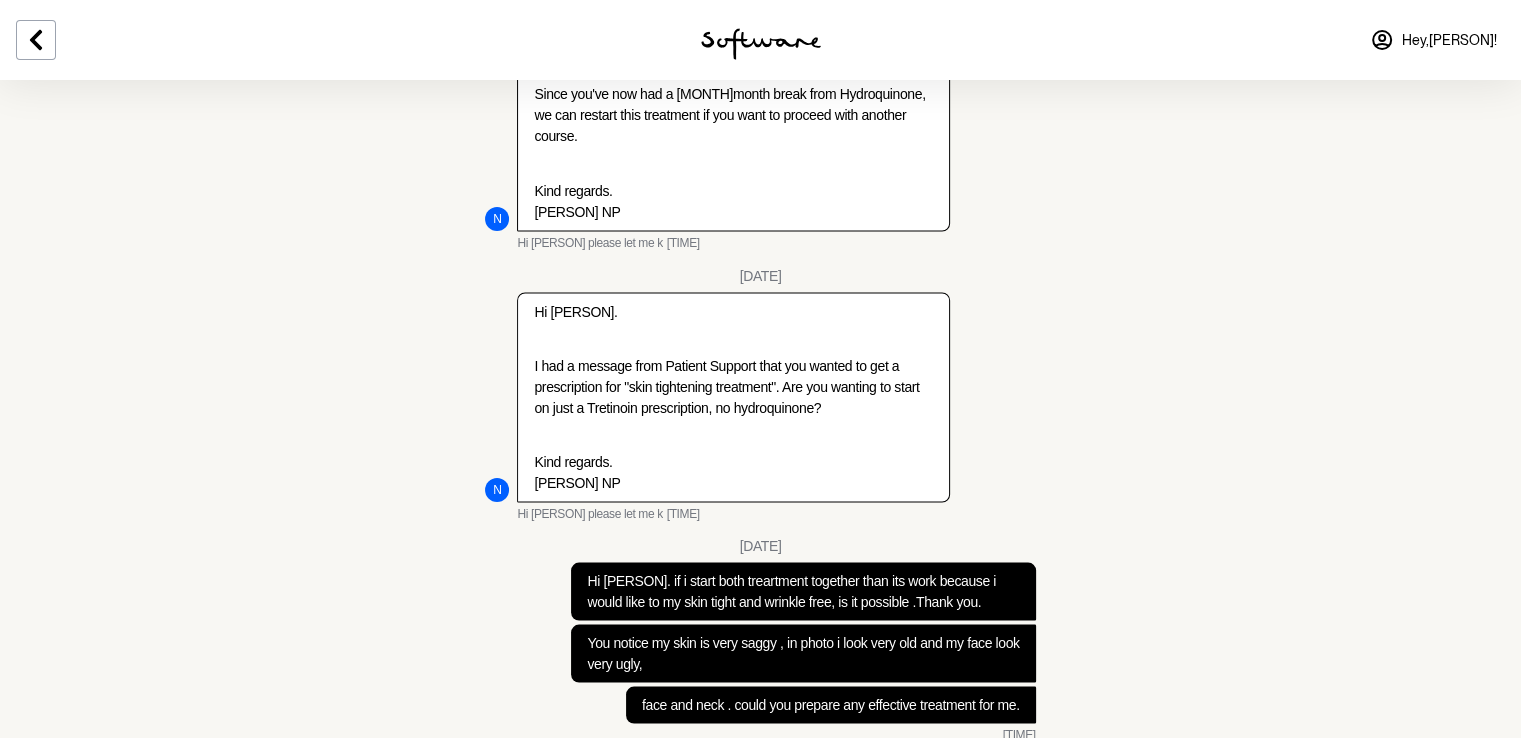 scroll, scrollTop: 11336, scrollLeft: 0, axis: vertical 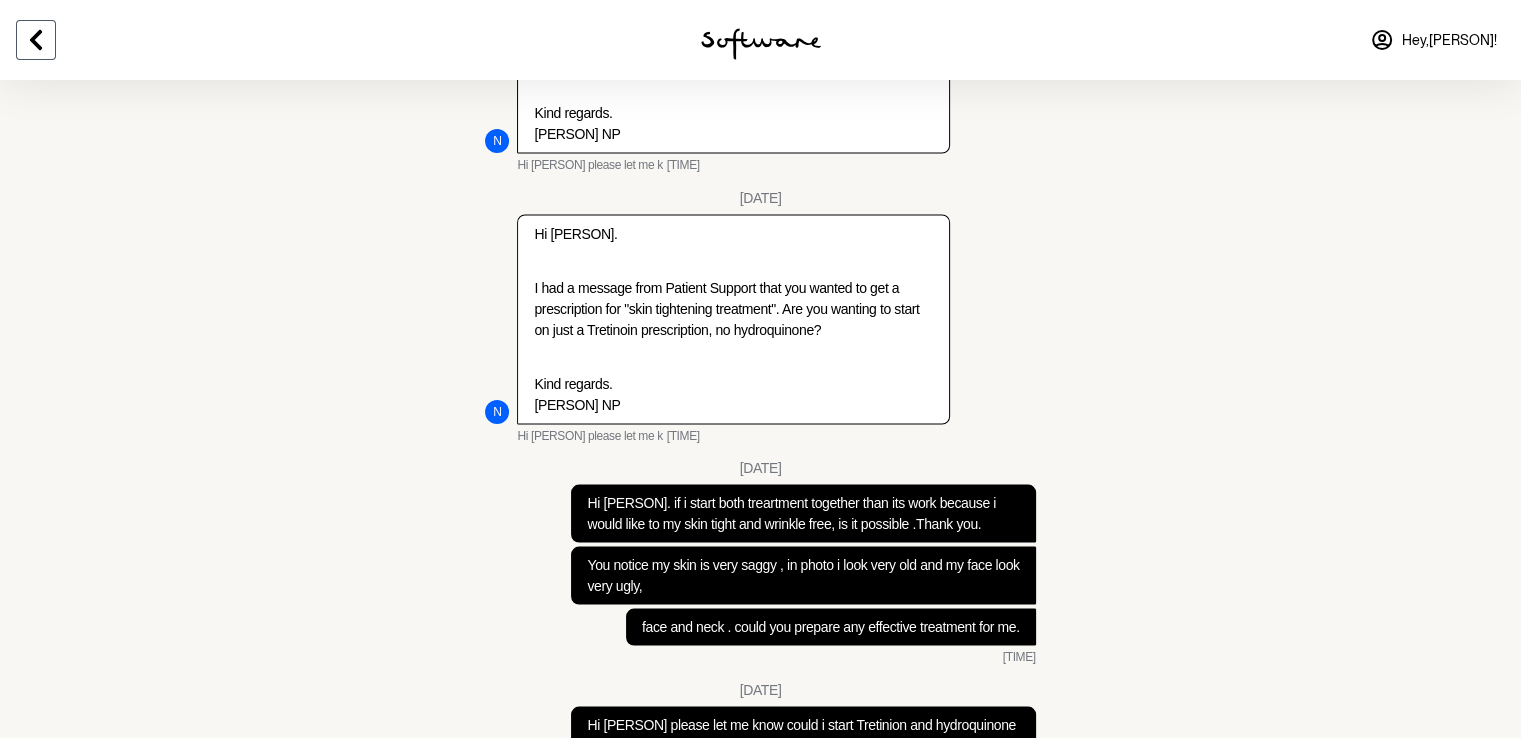 click 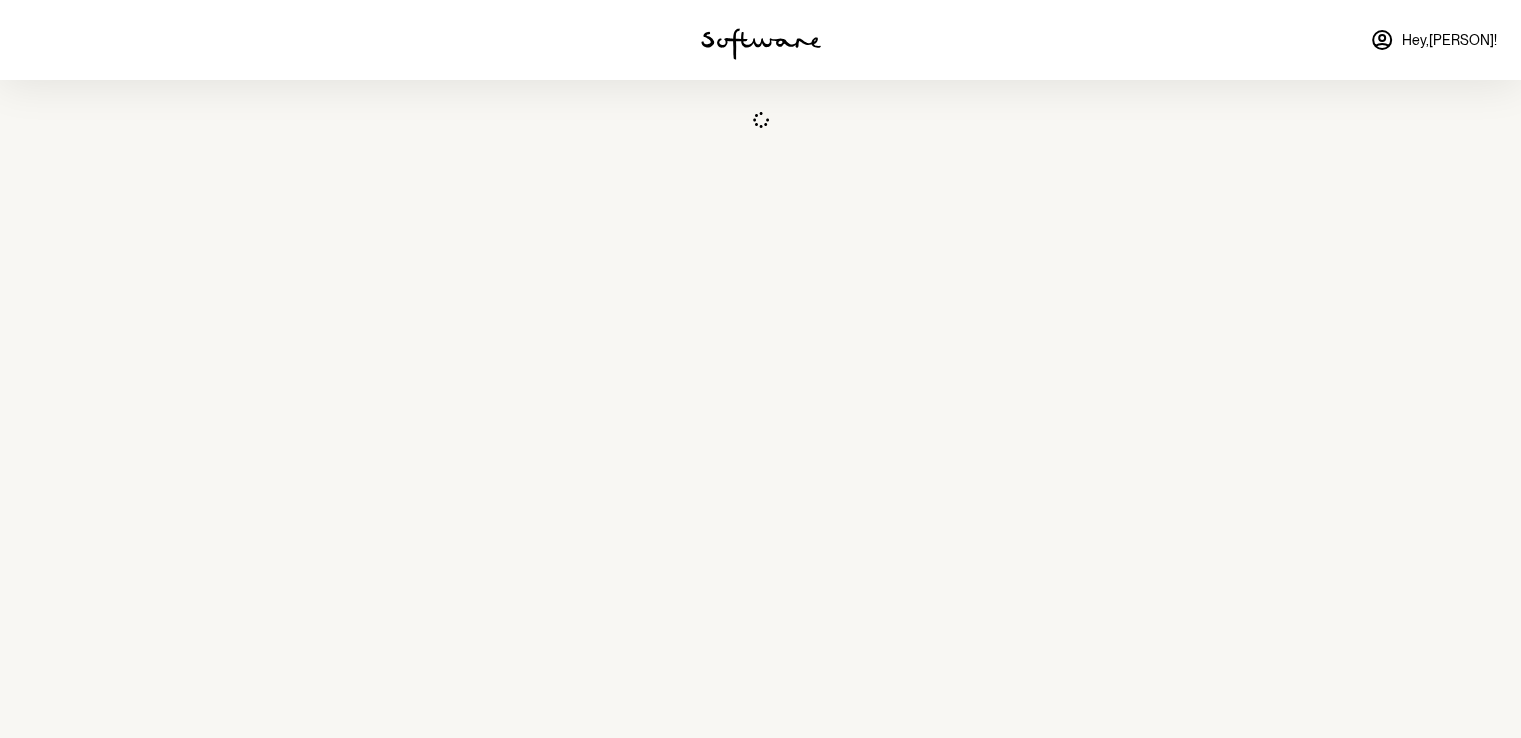 scroll, scrollTop: 0, scrollLeft: 0, axis: both 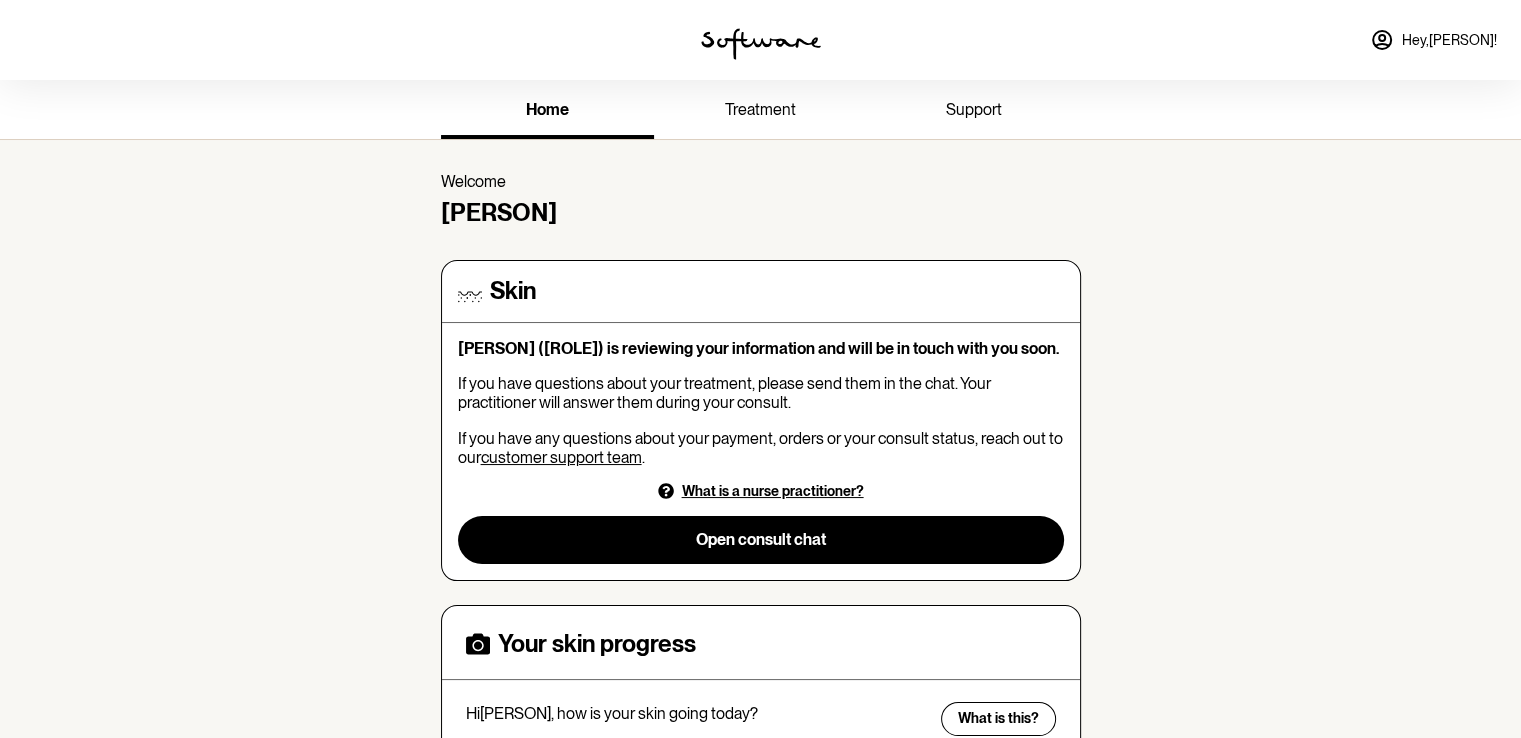click on "treatment" at bounding box center [760, 109] 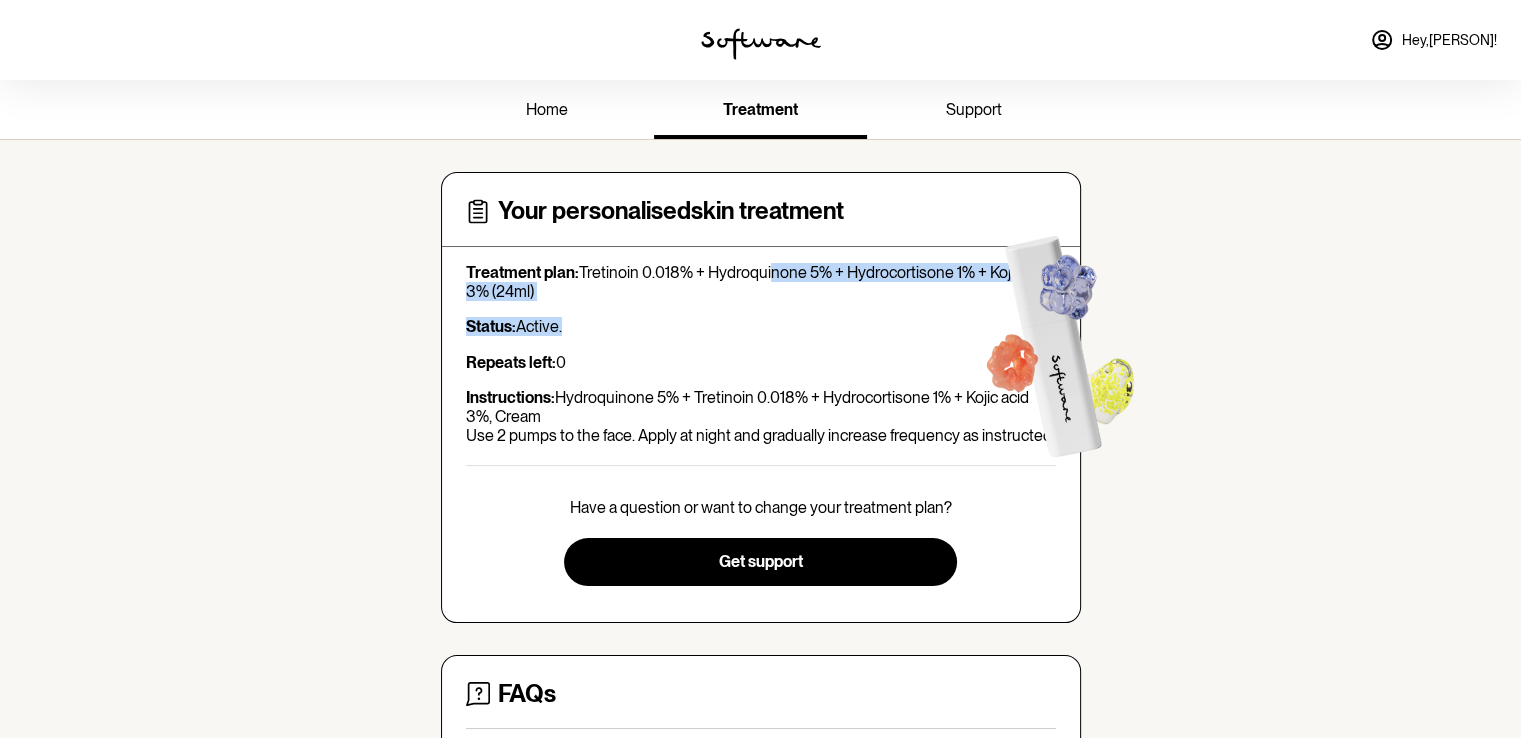 drag, startPoint x: 769, startPoint y: 274, endPoint x: 766, endPoint y: 357, distance: 83.0542 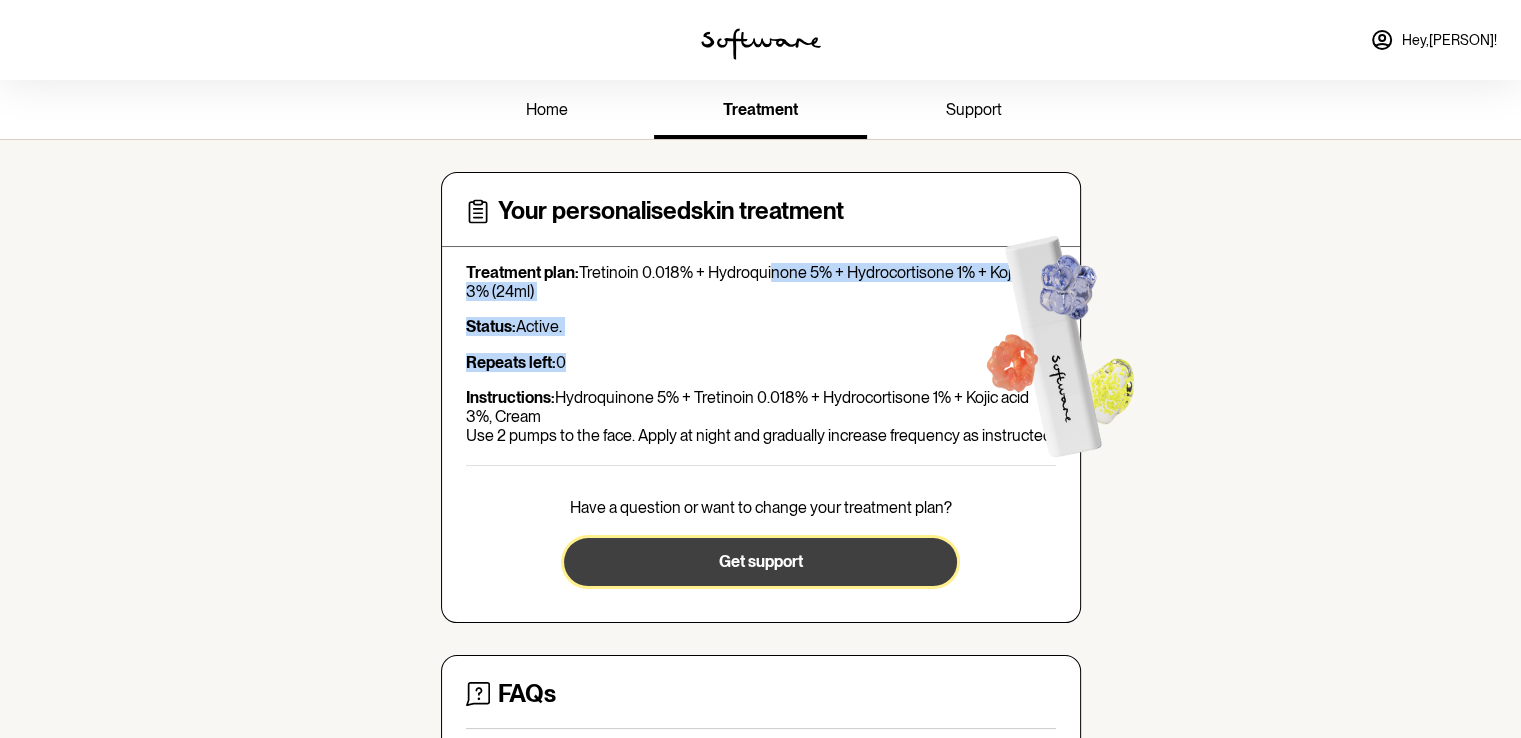 click on "Get support" at bounding box center [760, 561] 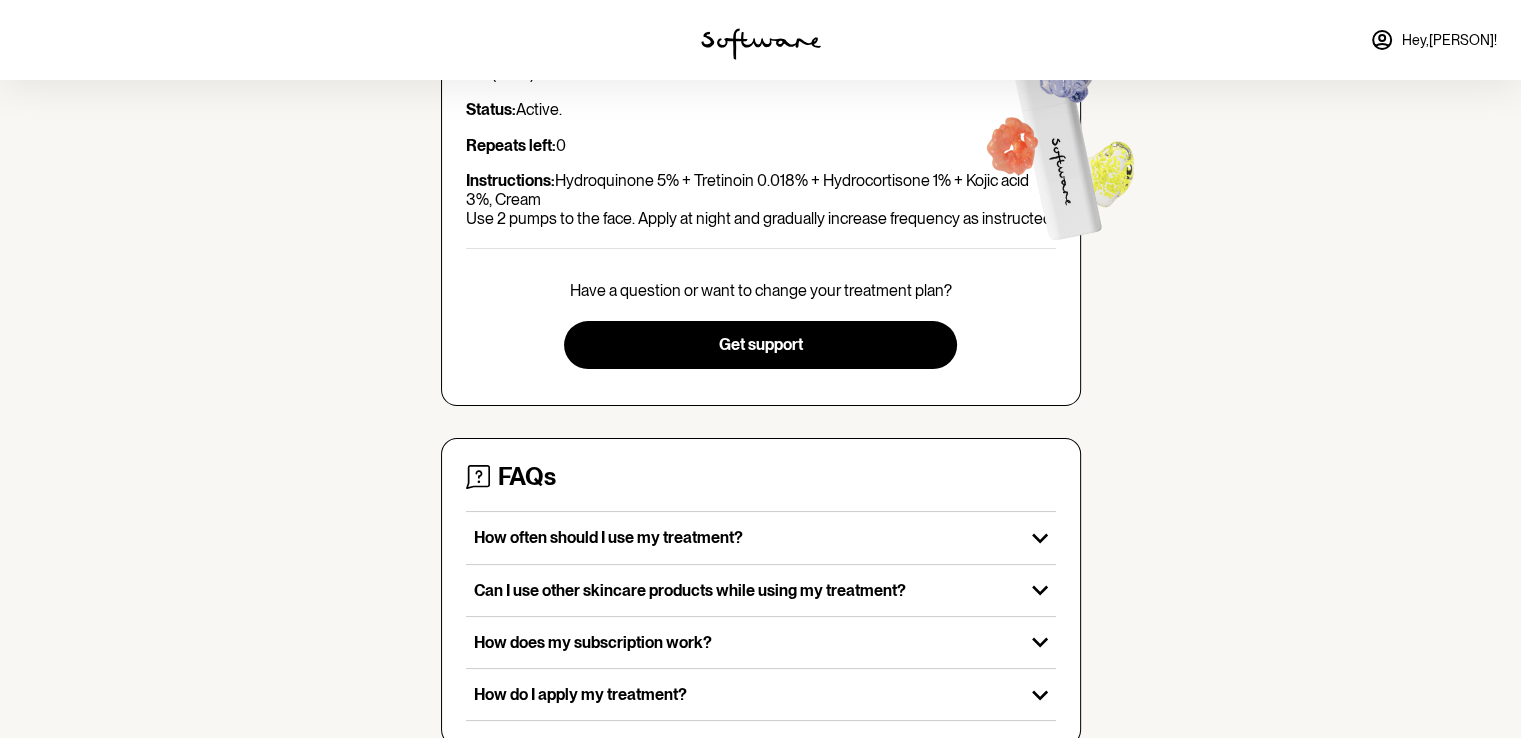 scroll, scrollTop: 215, scrollLeft: 0, axis: vertical 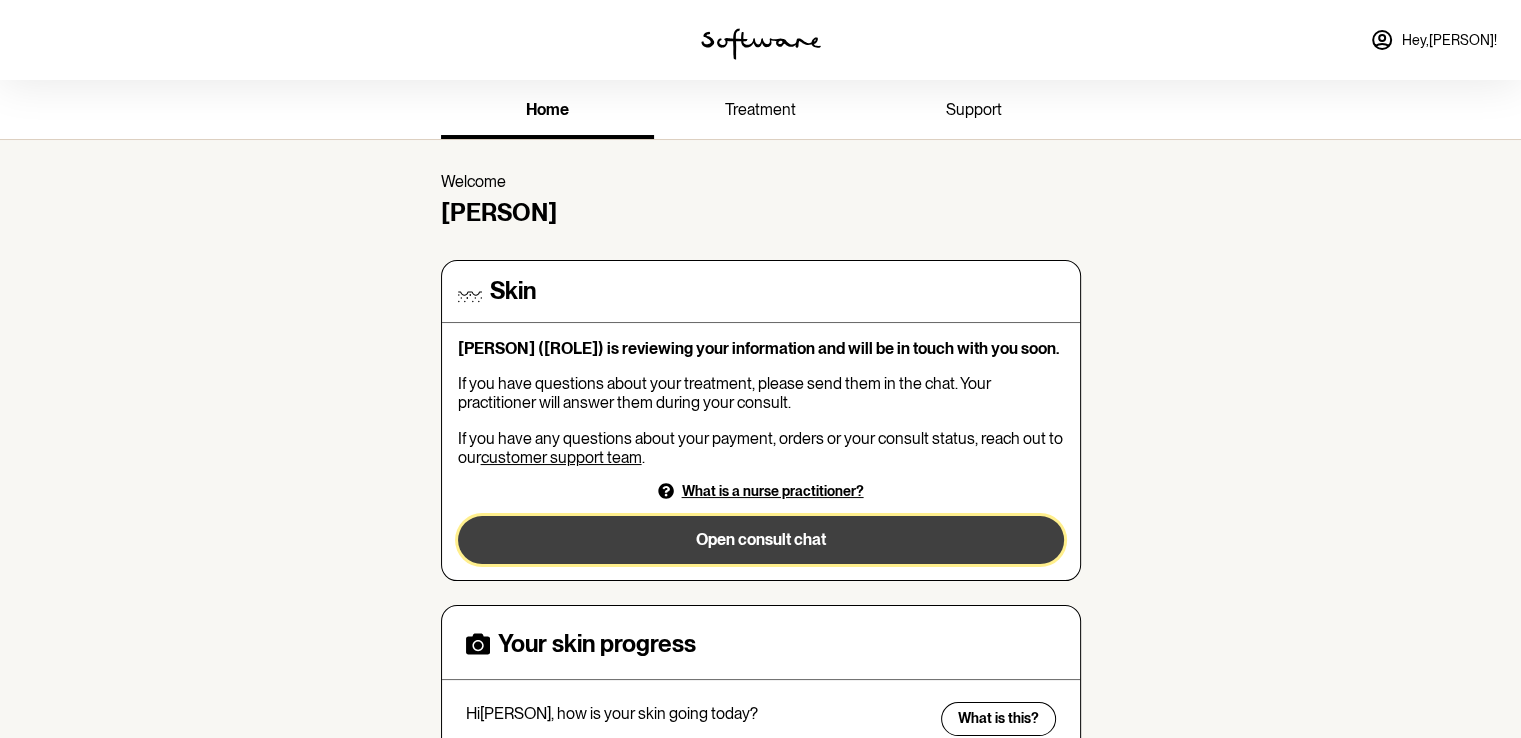 click on "Open consult chat" at bounding box center (761, 540) 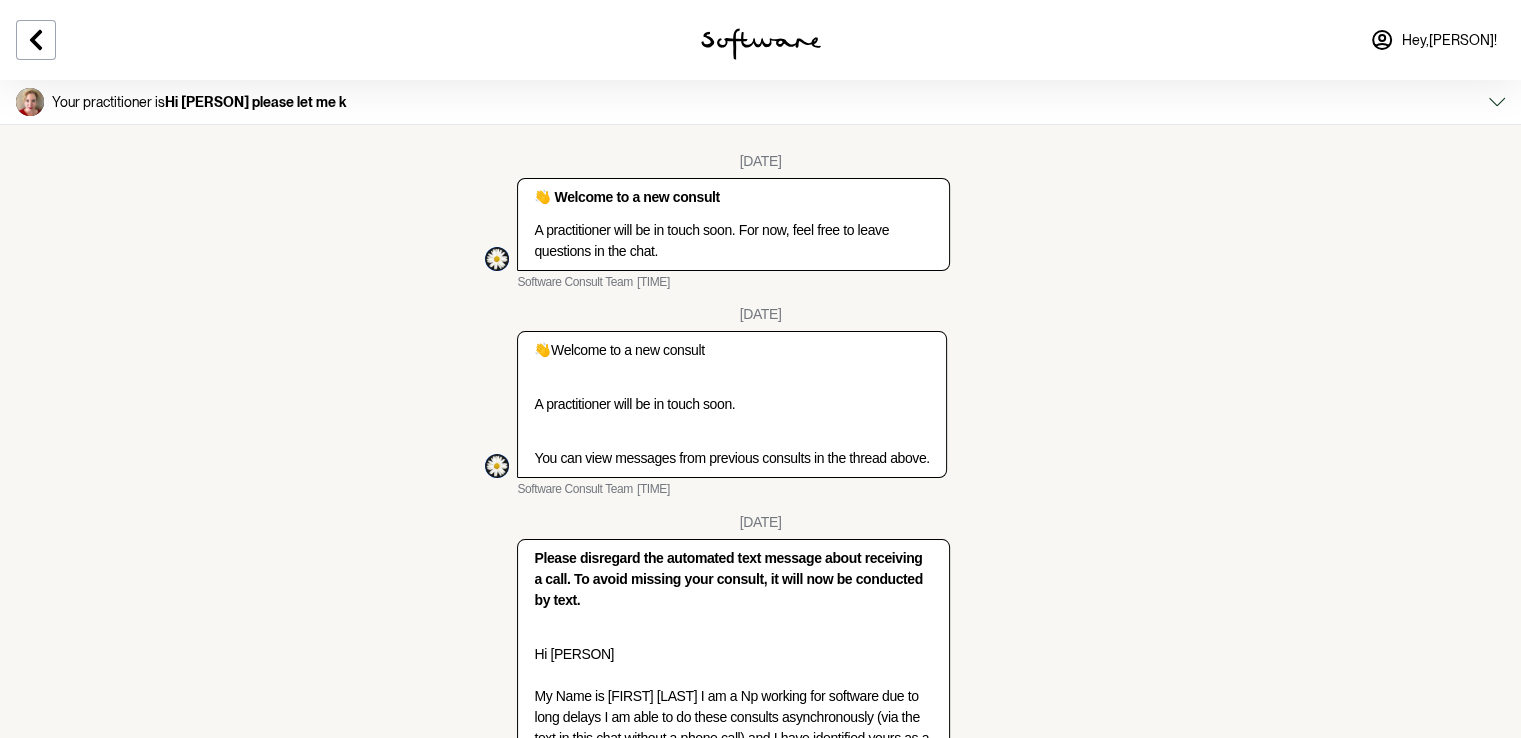 scroll, scrollTop: 644, scrollLeft: 0, axis: vertical 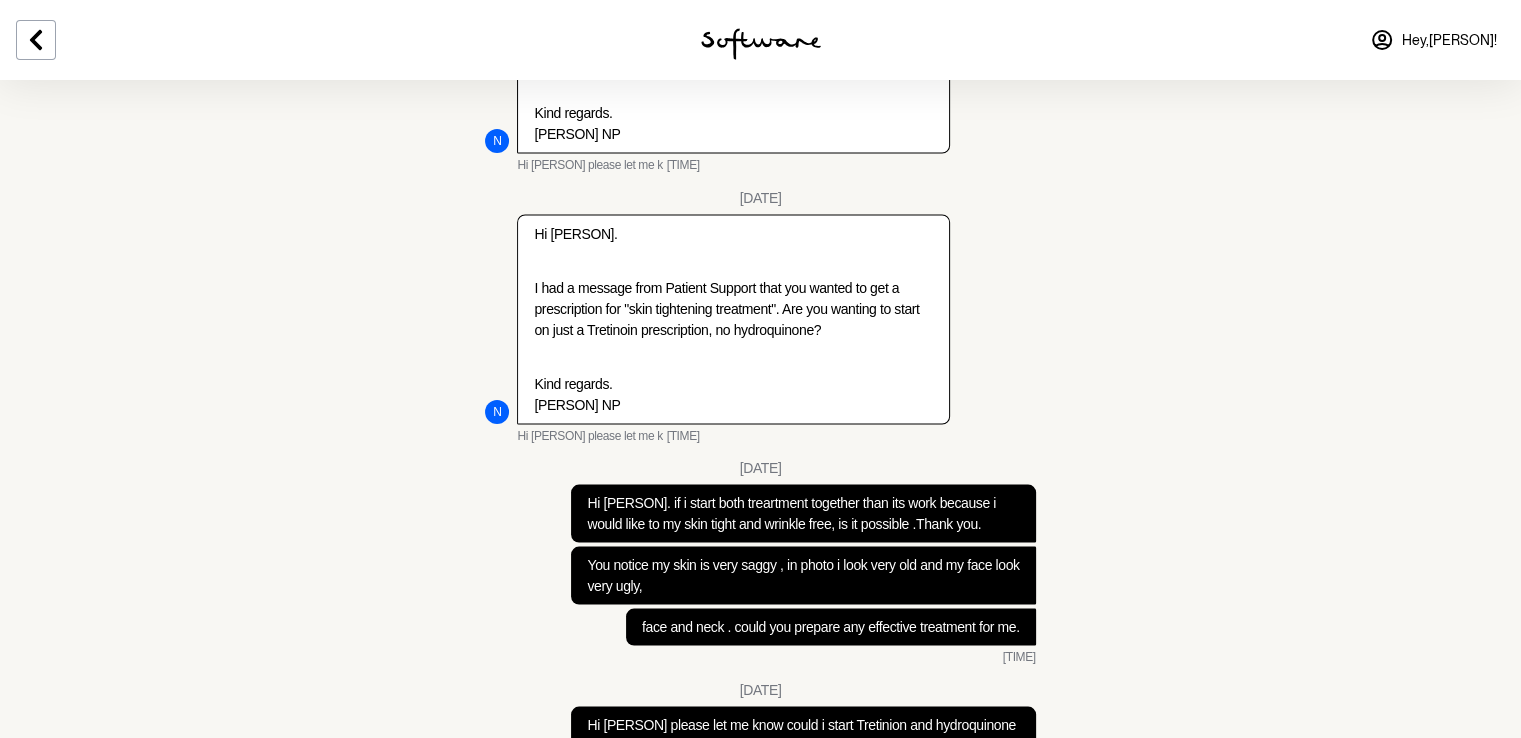 type on "i" 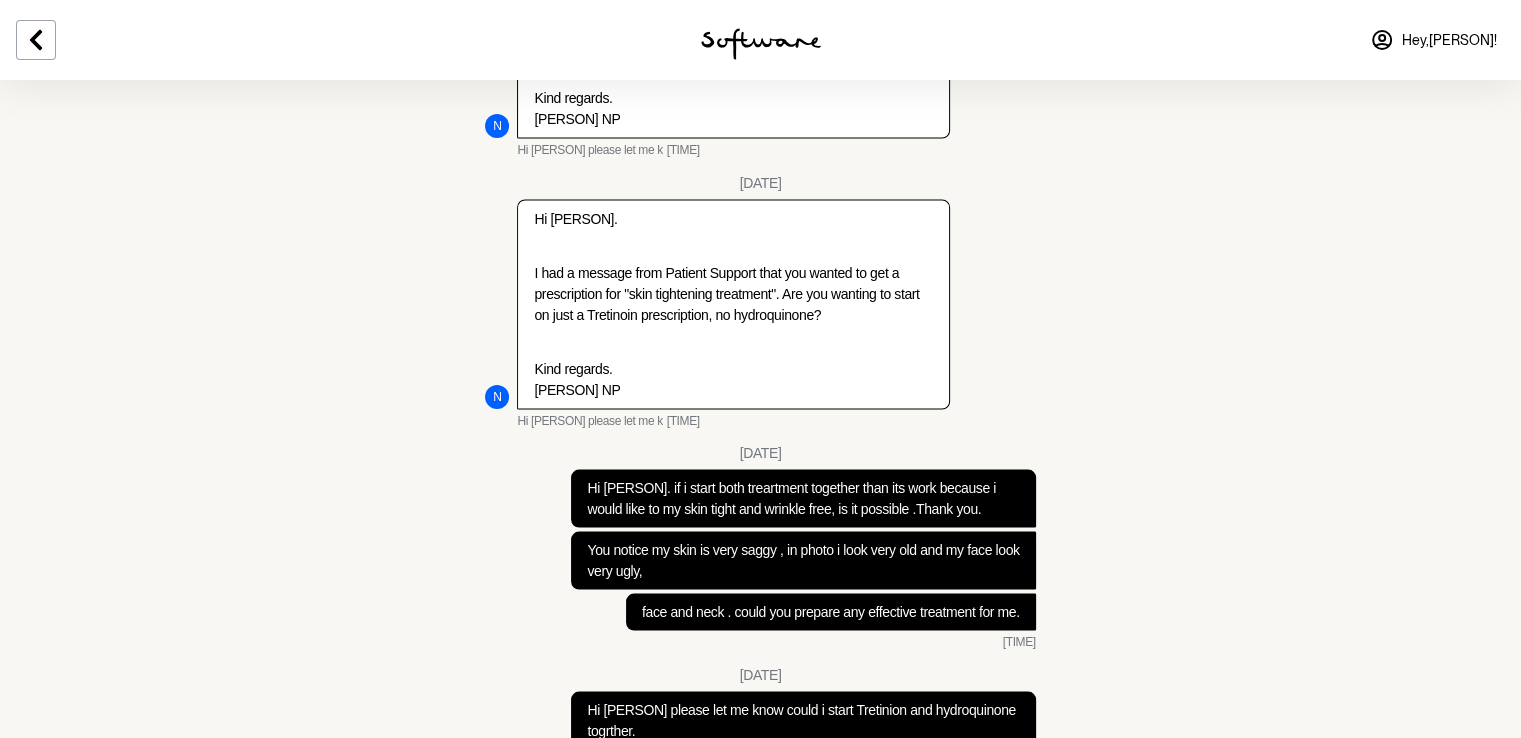 scroll, scrollTop: 11375, scrollLeft: 0, axis: vertical 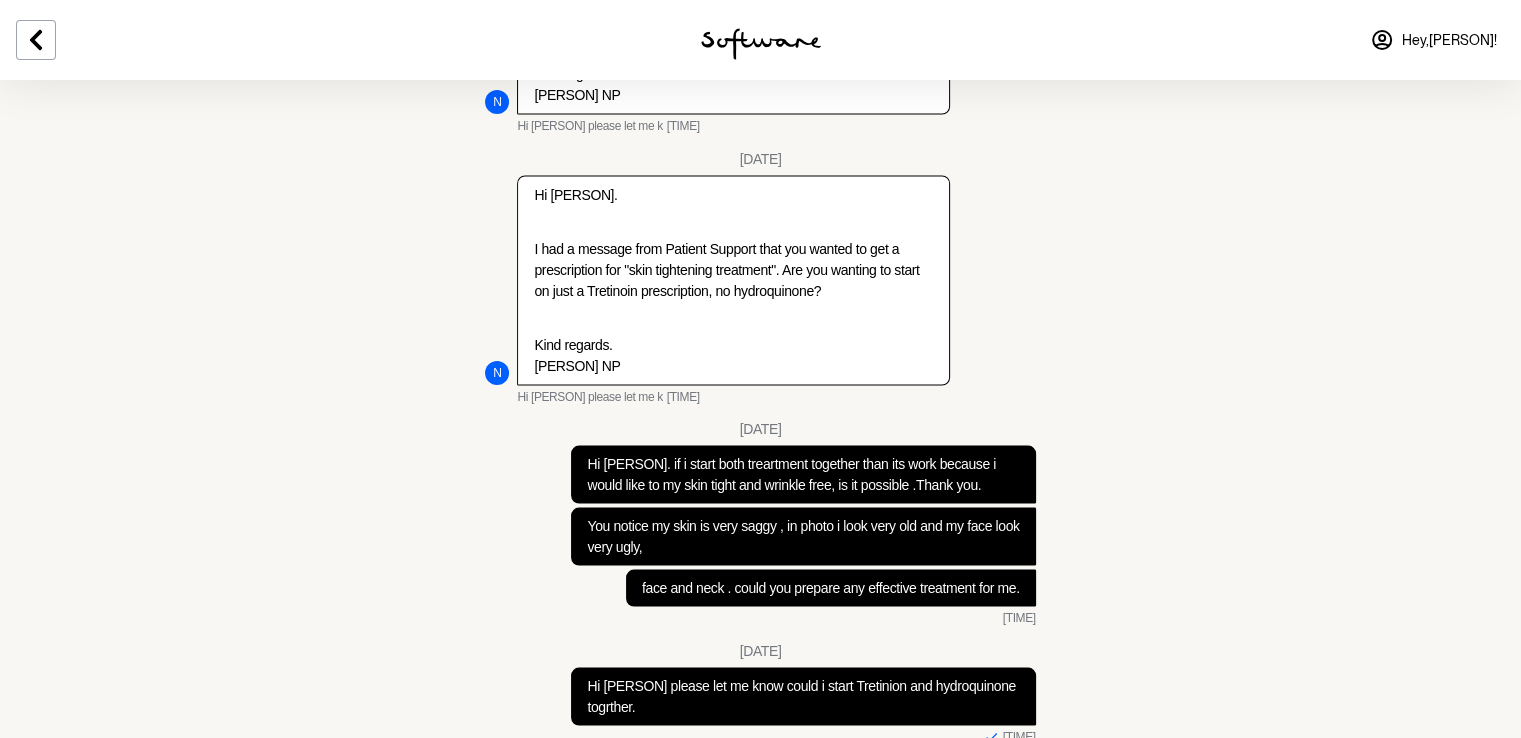 type on "I noticed that i already used this treatment like tretiooin ,kojic and hydroquinone but i didn't notice any tightness in my skin and i think even you noyiced my skin like face and neckskin look like old lady so please suggest me riht treatment because i trust you." 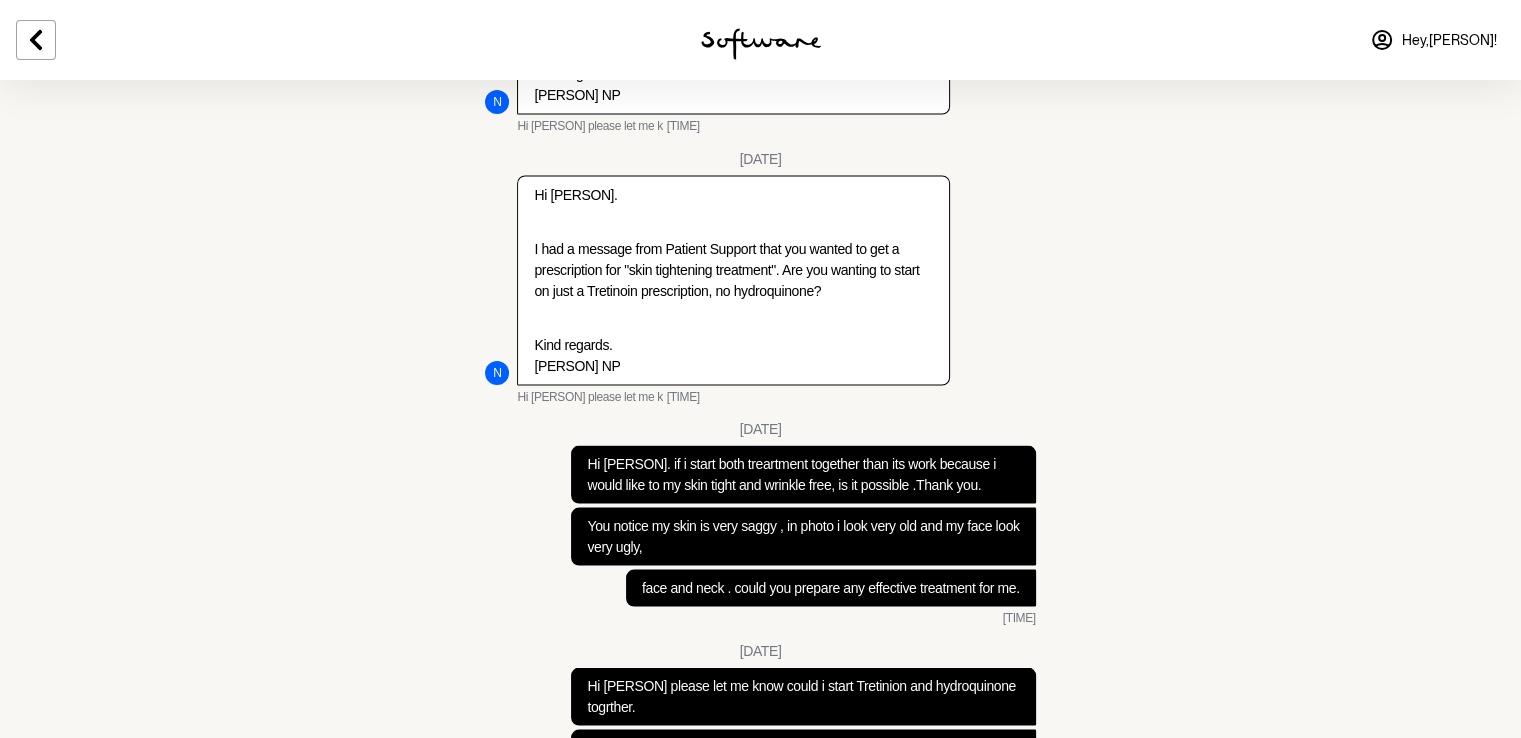 scroll, scrollTop: 10730, scrollLeft: 0, axis: vertical 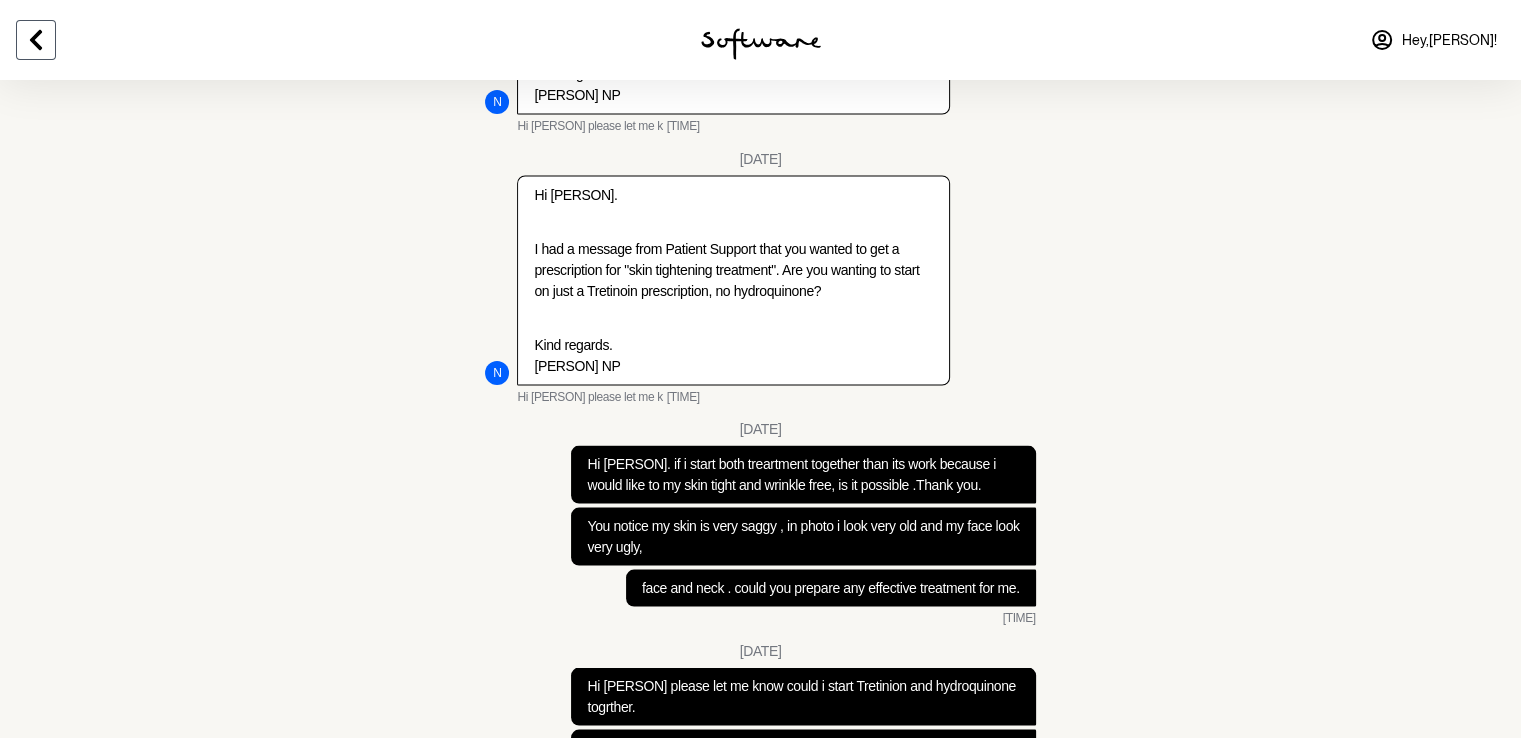 click 